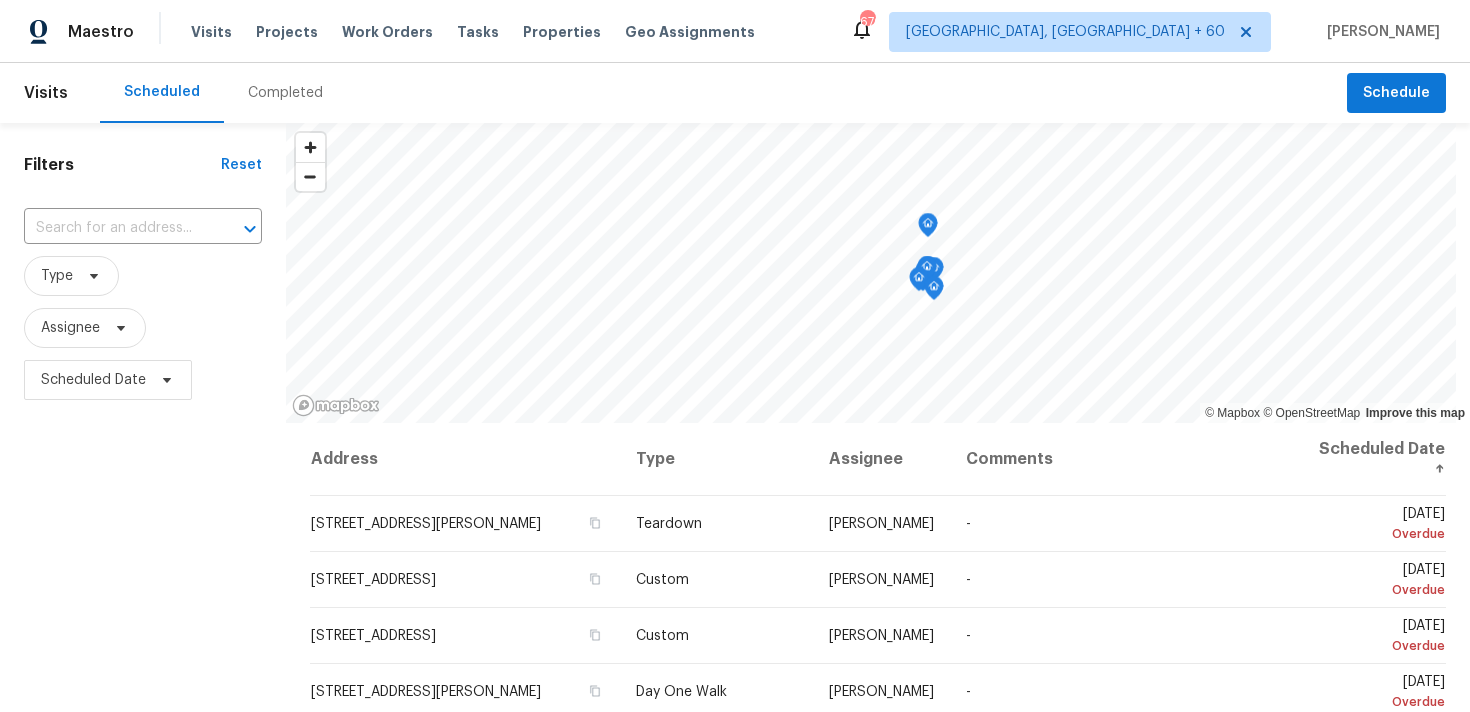 scroll, scrollTop: 0, scrollLeft: 0, axis: both 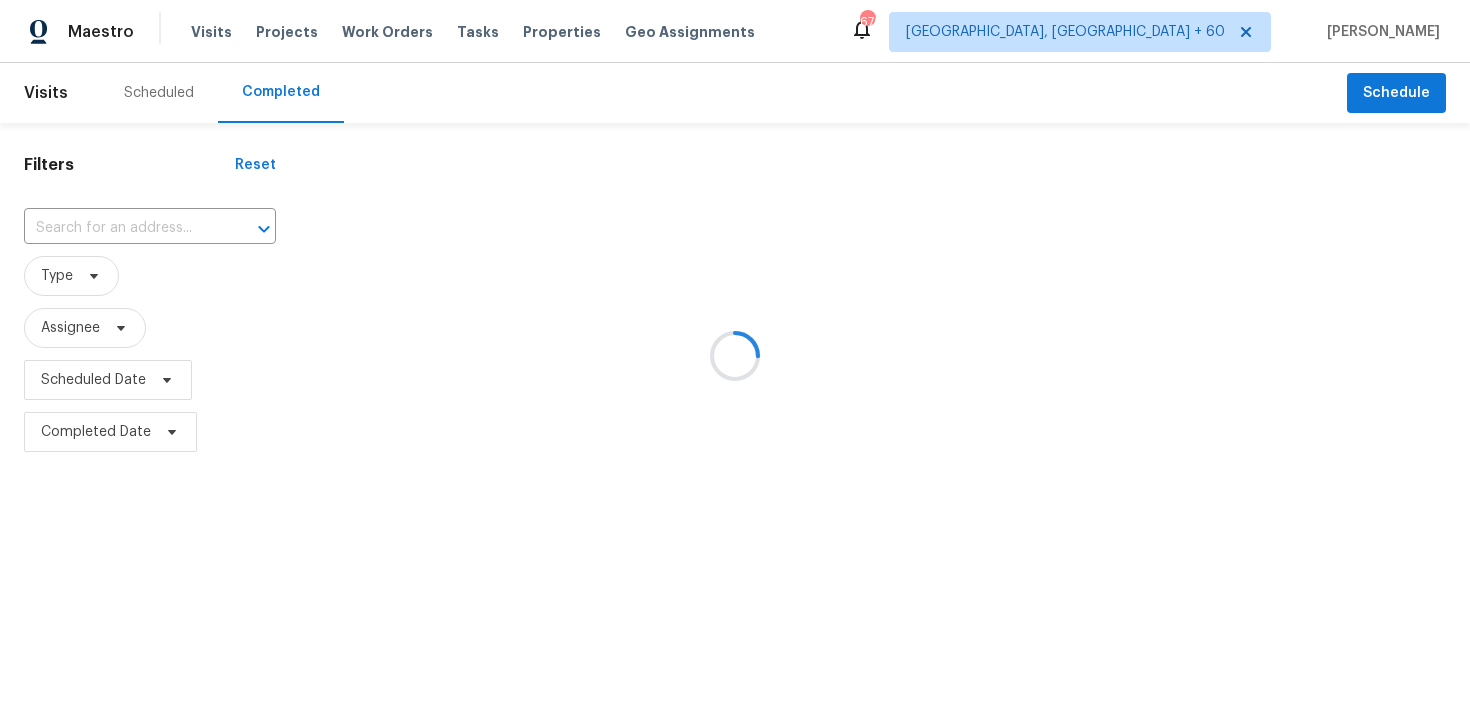 click at bounding box center [735, 356] 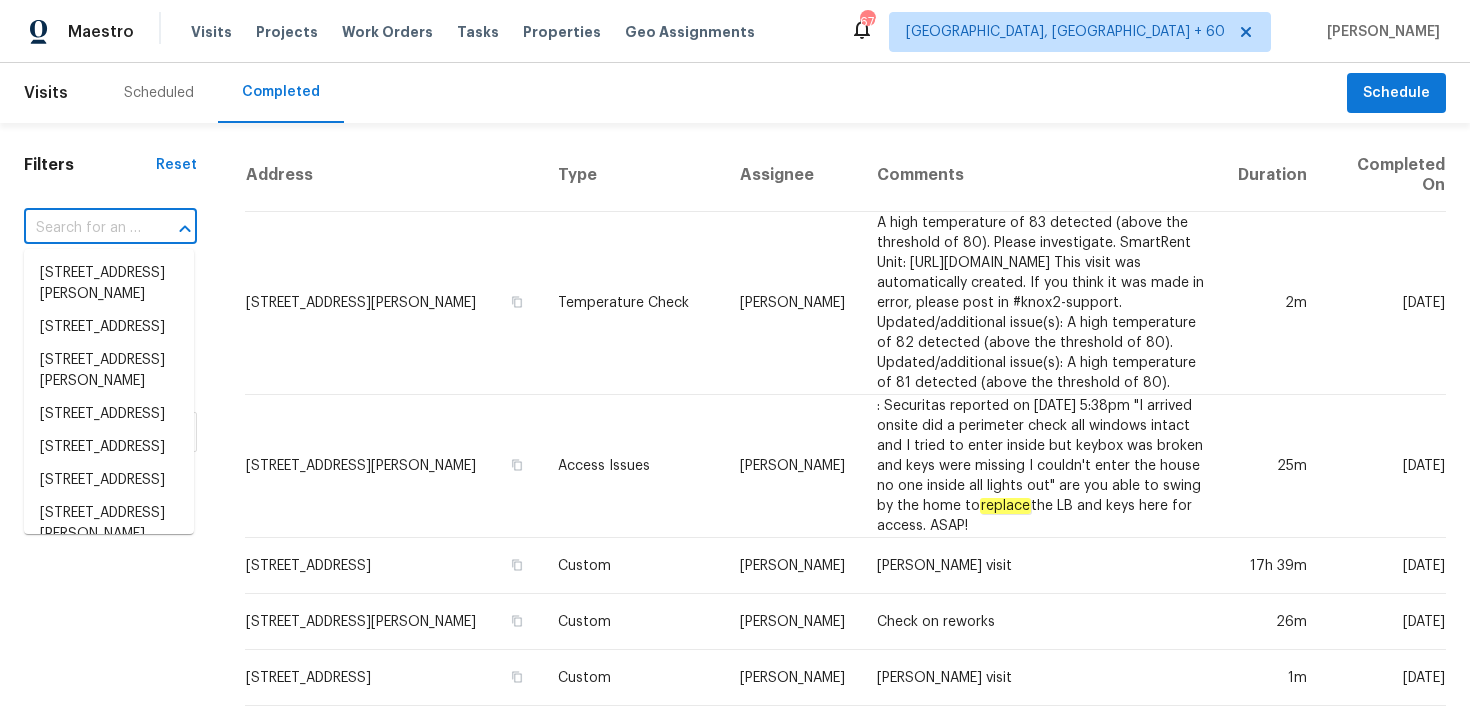 click at bounding box center (82, 228) 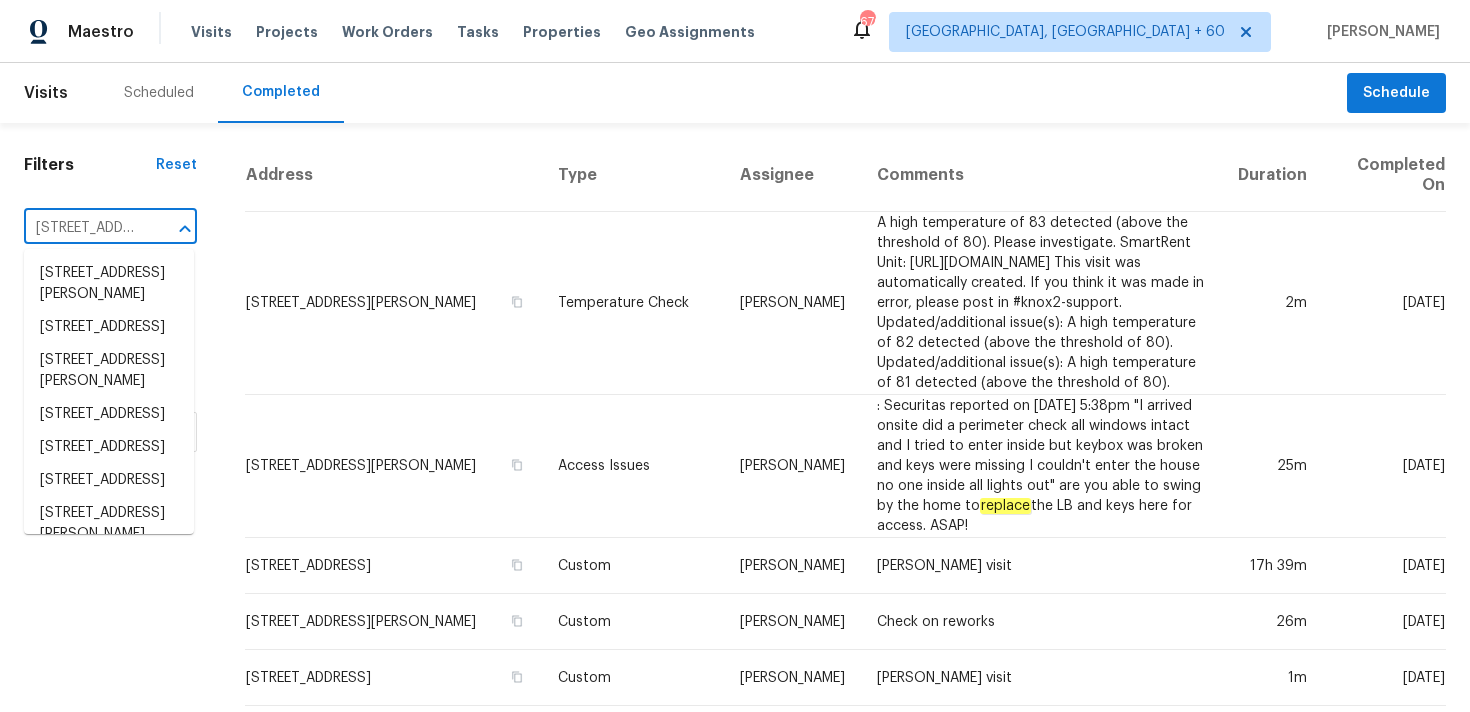 scroll, scrollTop: 0, scrollLeft: 172, axis: horizontal 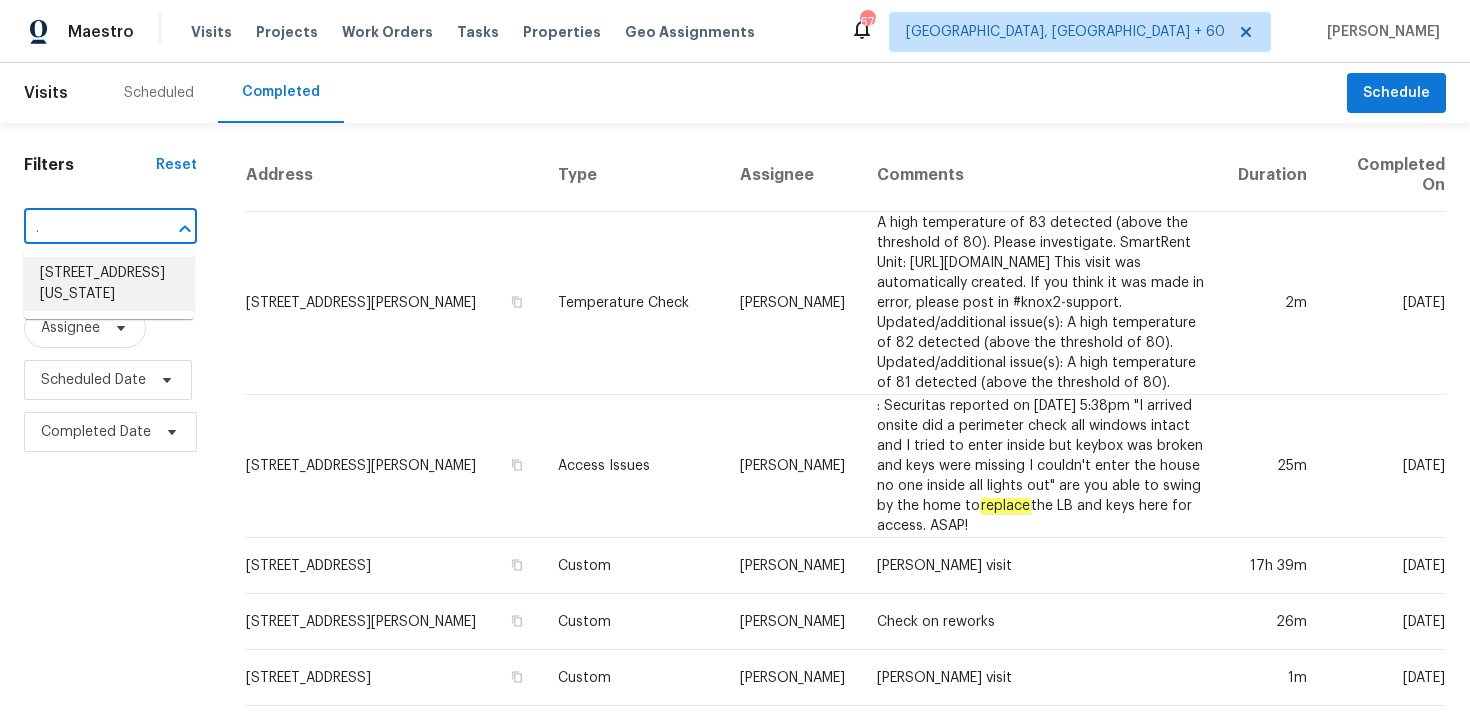 click on "[STREET_ADDRESS][US_STATE]" at bounding box center [109, 284] 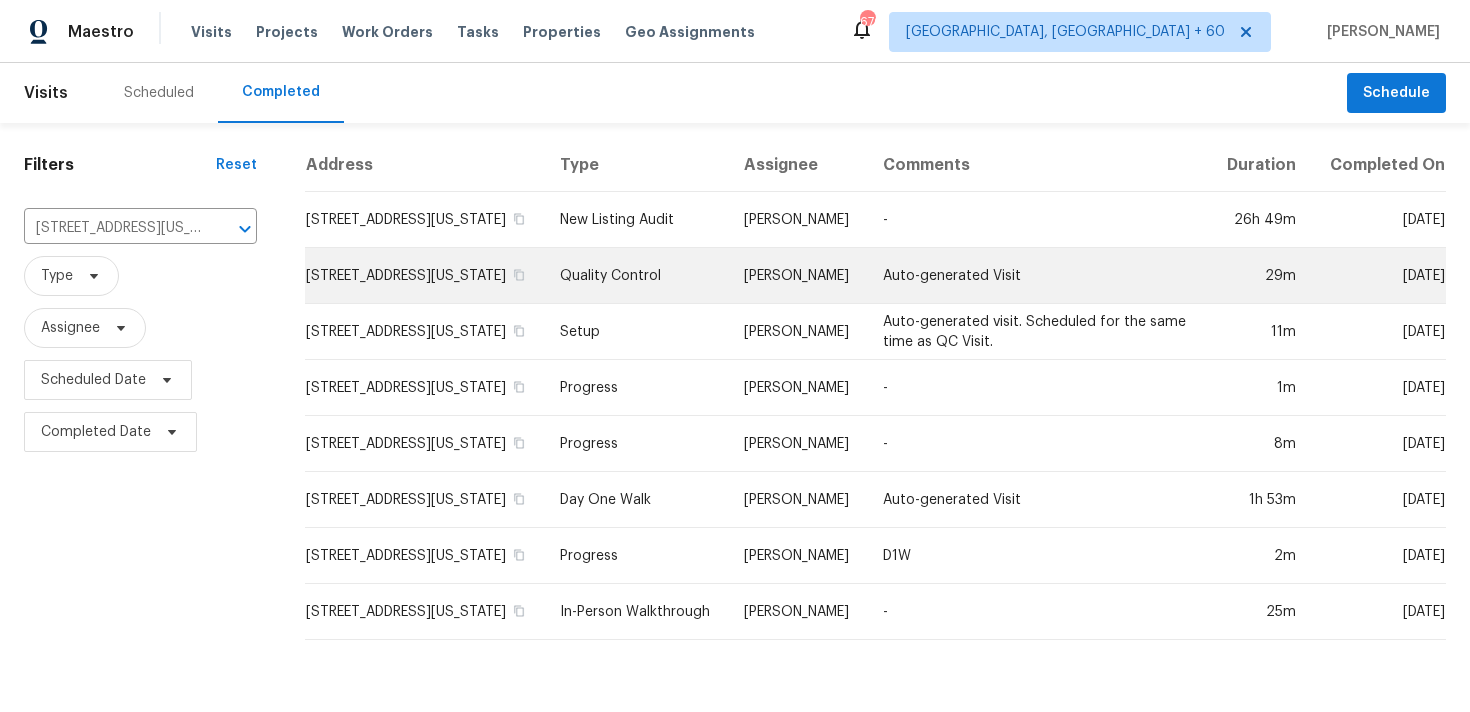 click on "Quality Control" at bounding box center [636, 276] 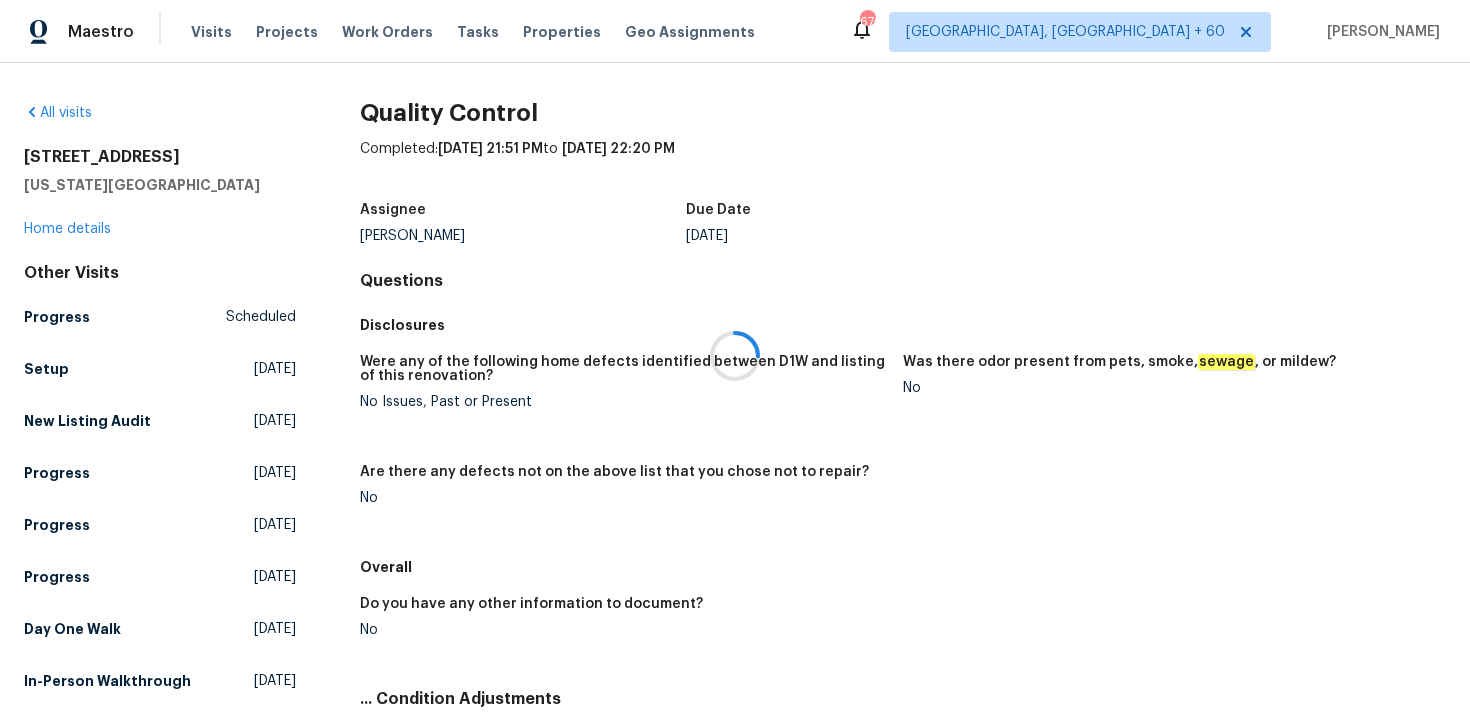 click at bounding box center [735, 356] 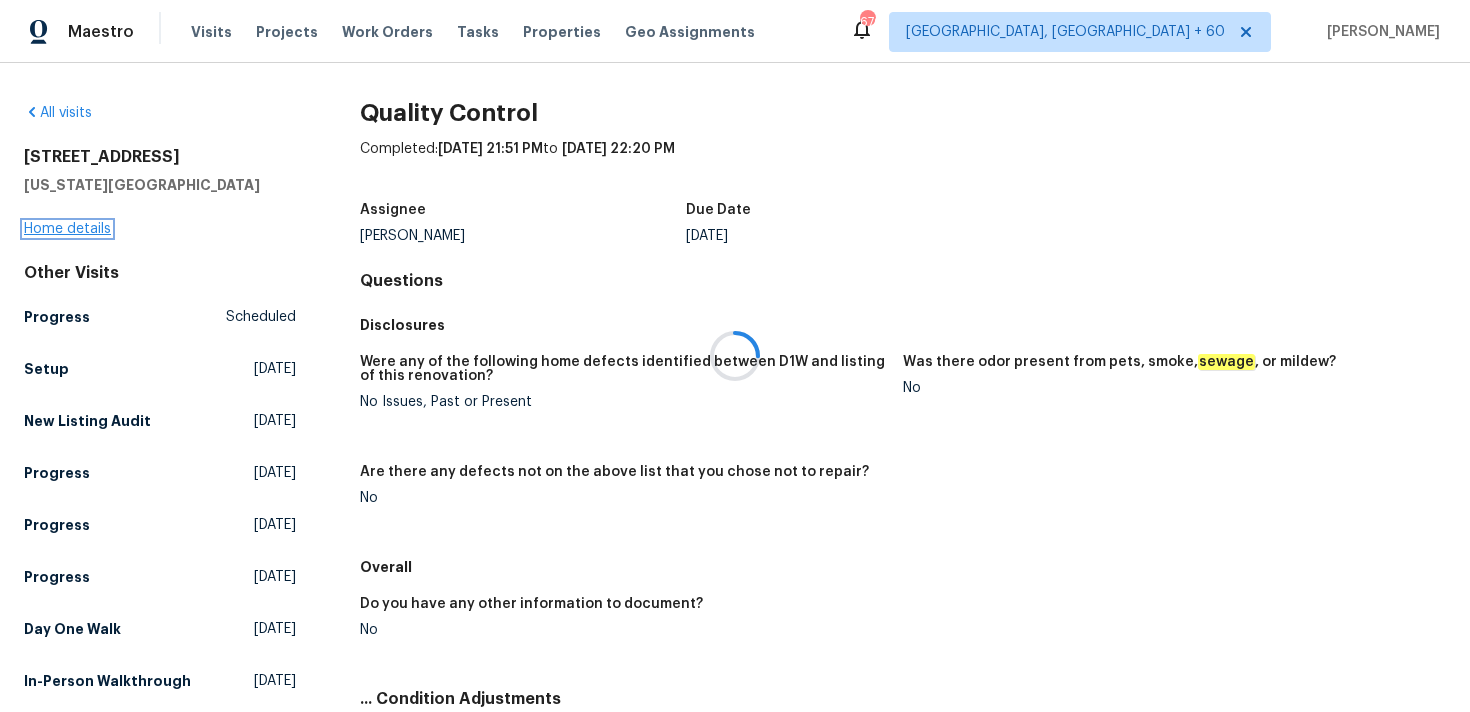 click on "Home details" at bounding box center (67, 229) 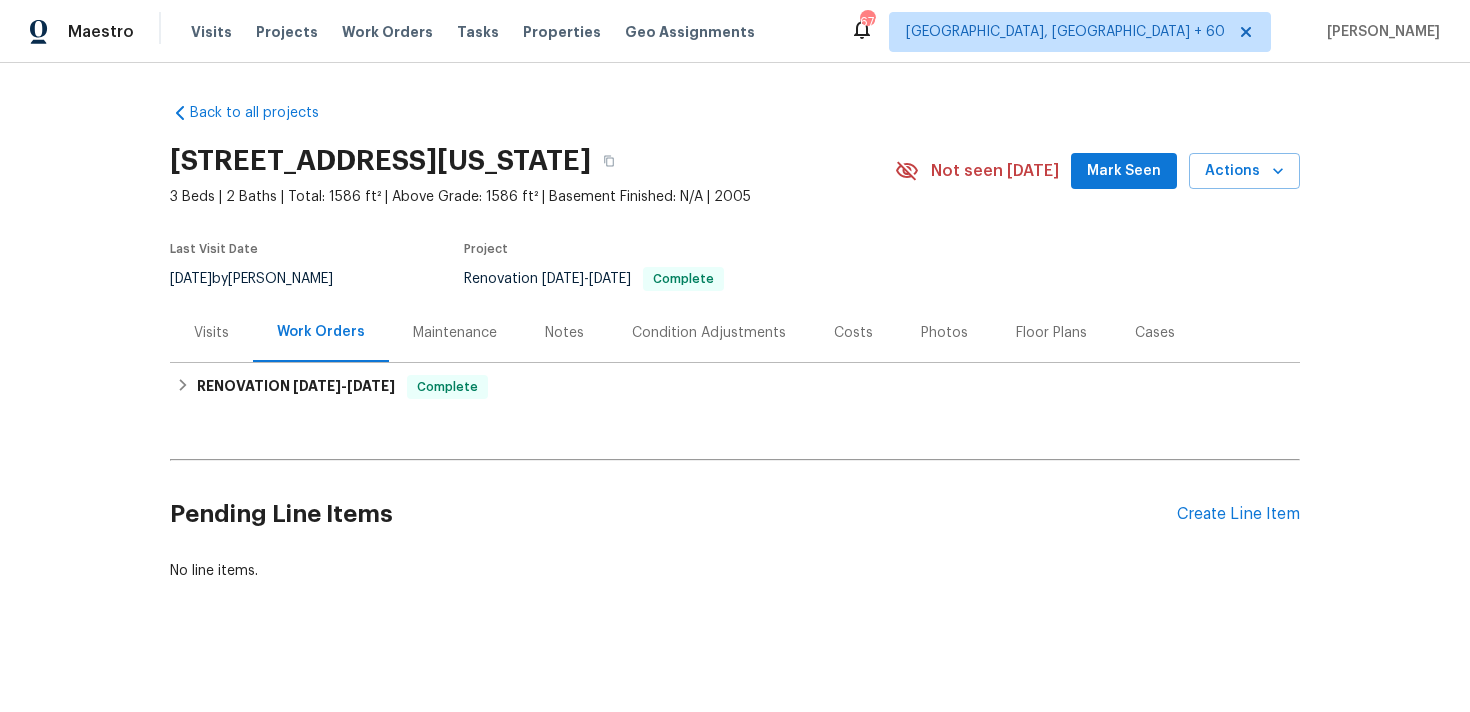 scroll, scrollTop: 5, scrollLeft: 0, axis: vertical 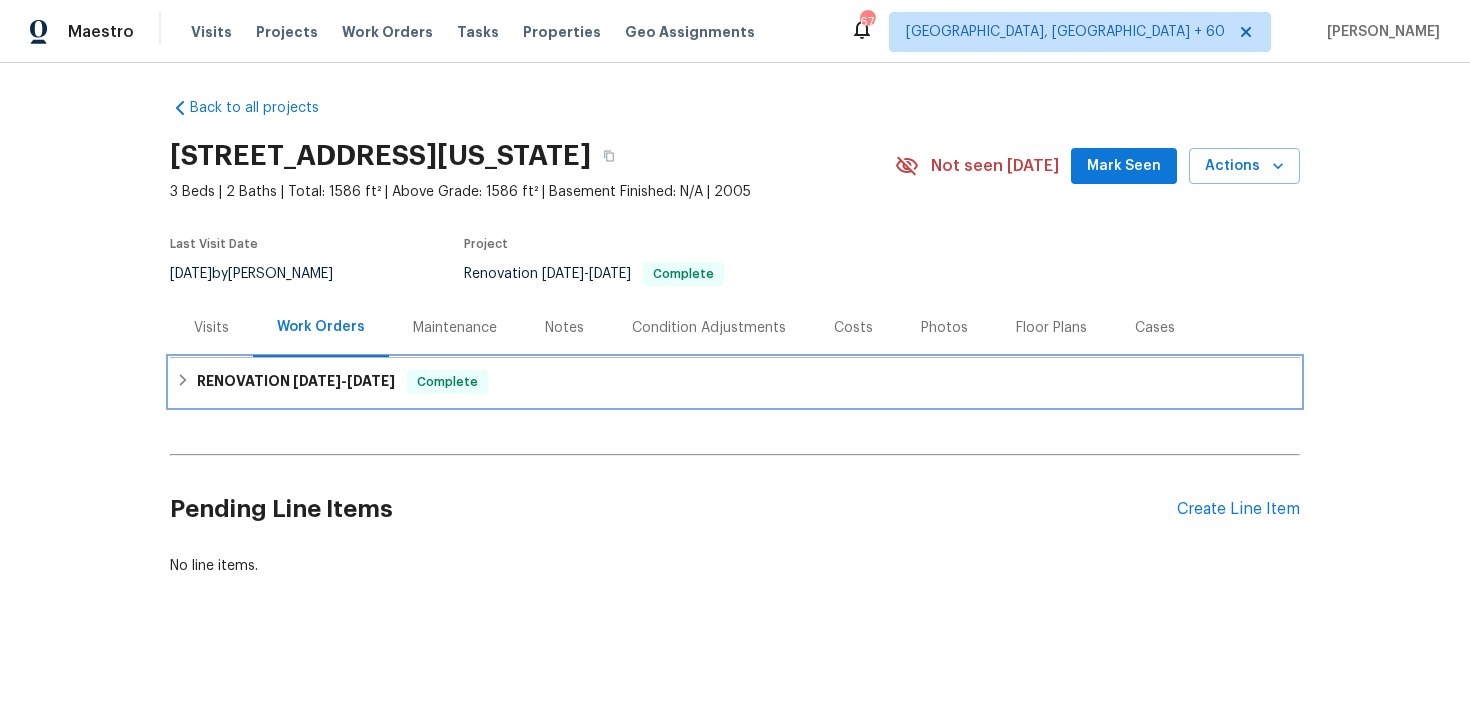 click on "RENOVATION   [DATE]  -  [DATE] Complete" at bounding box center [735, 382] 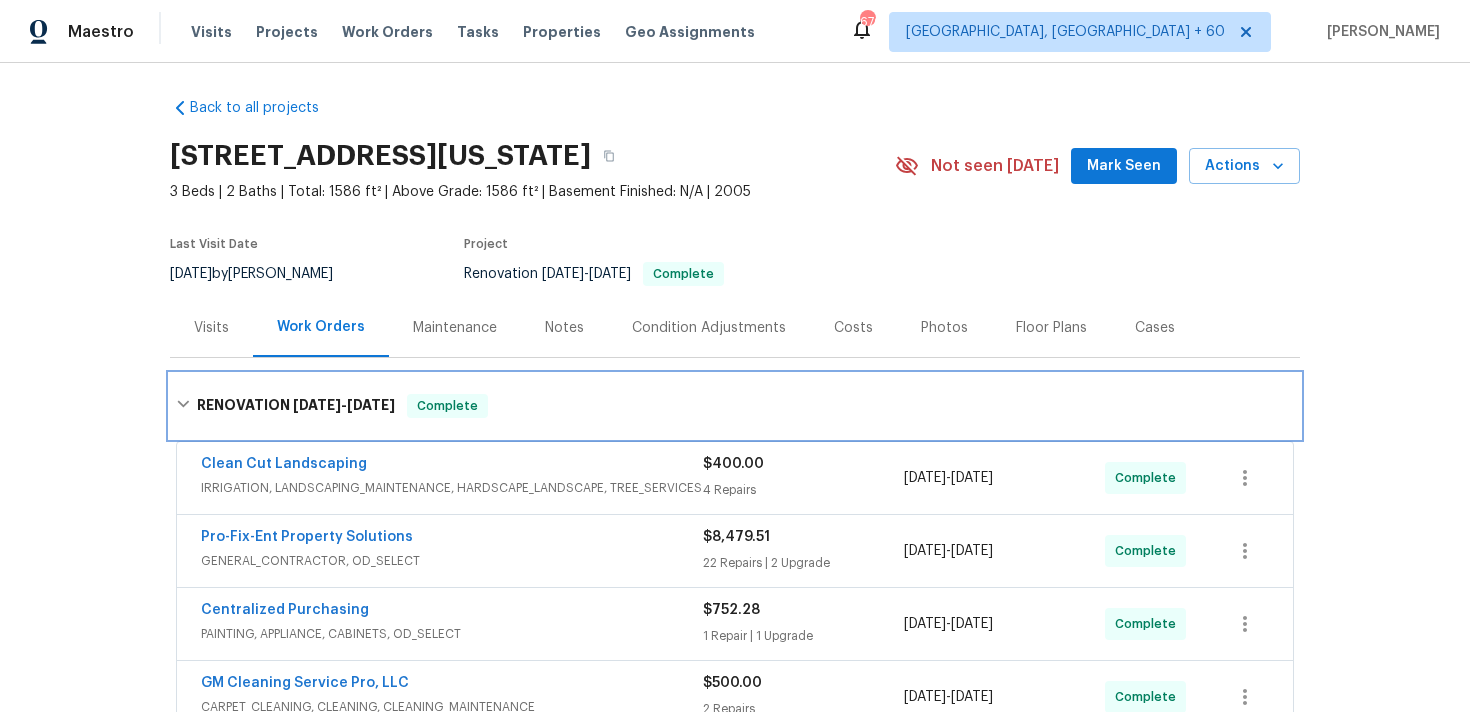scroll, scrollTop: 339, scrollLeft: 0, axis: vertical 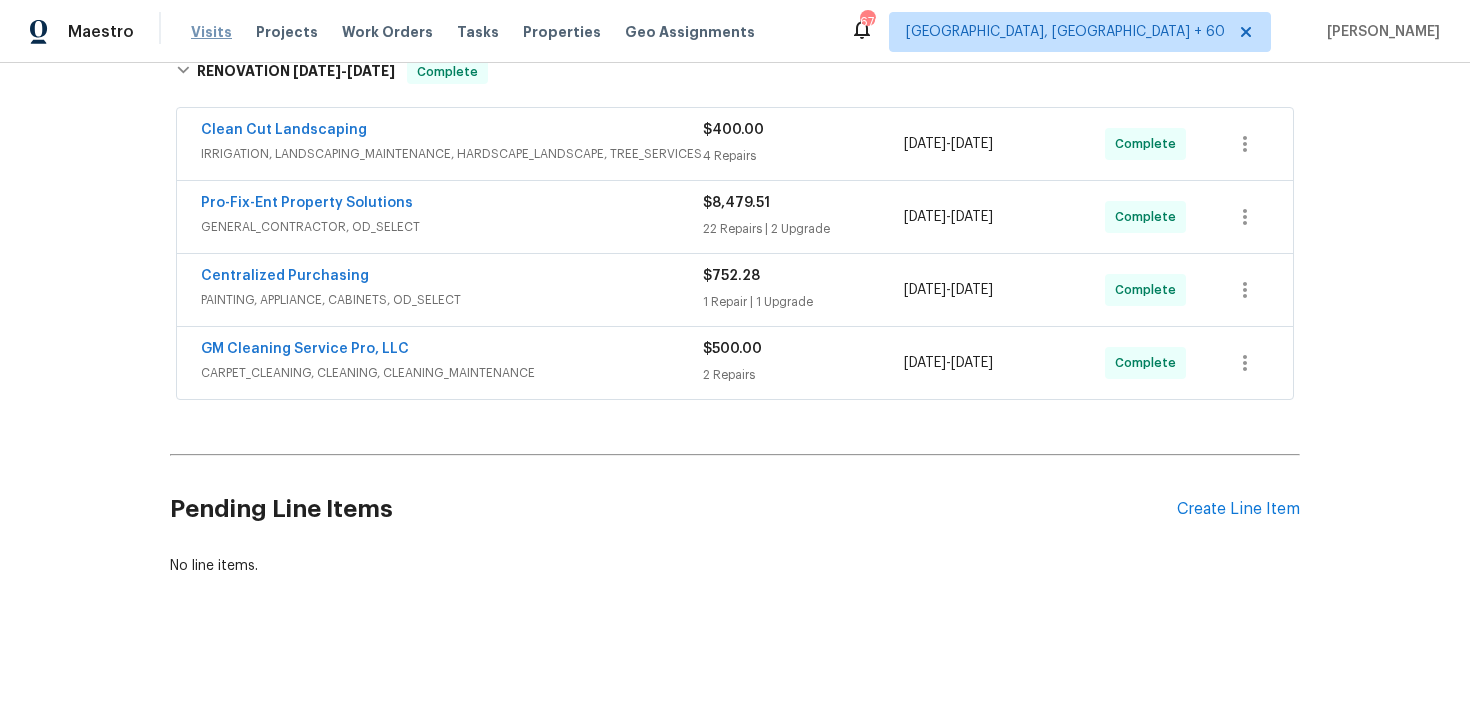 click on "Visits" at bounding box center (211, 32) 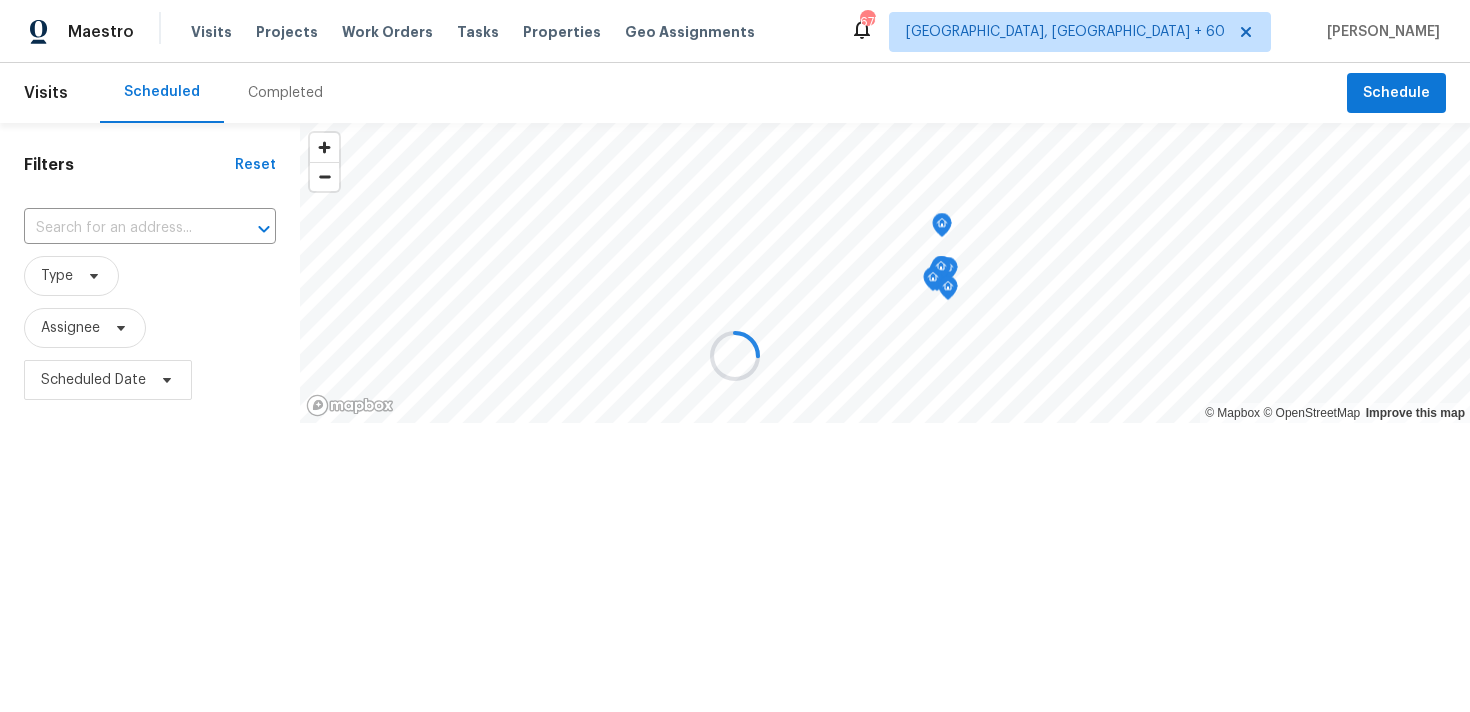 click at bounding box center (735, 356) 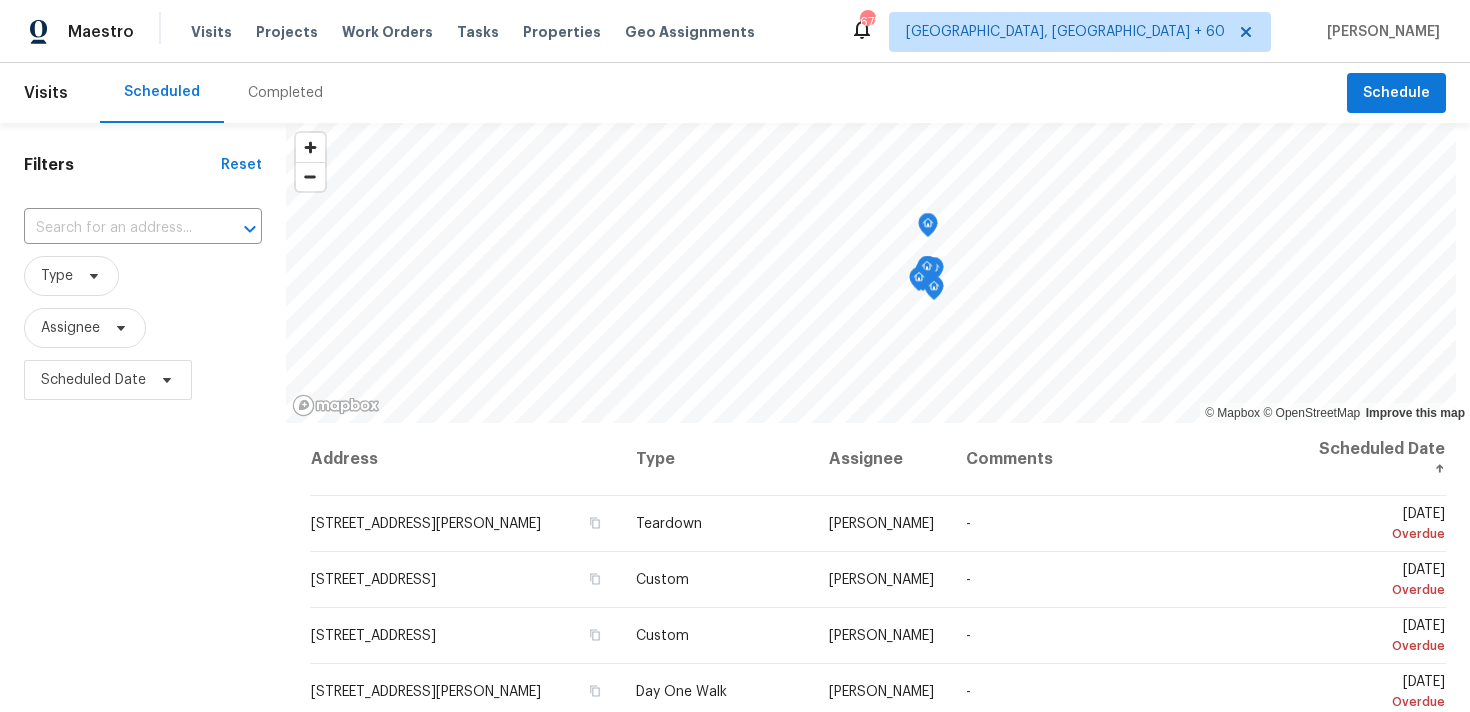 click on "Completed" at bounding box center [285, 93] 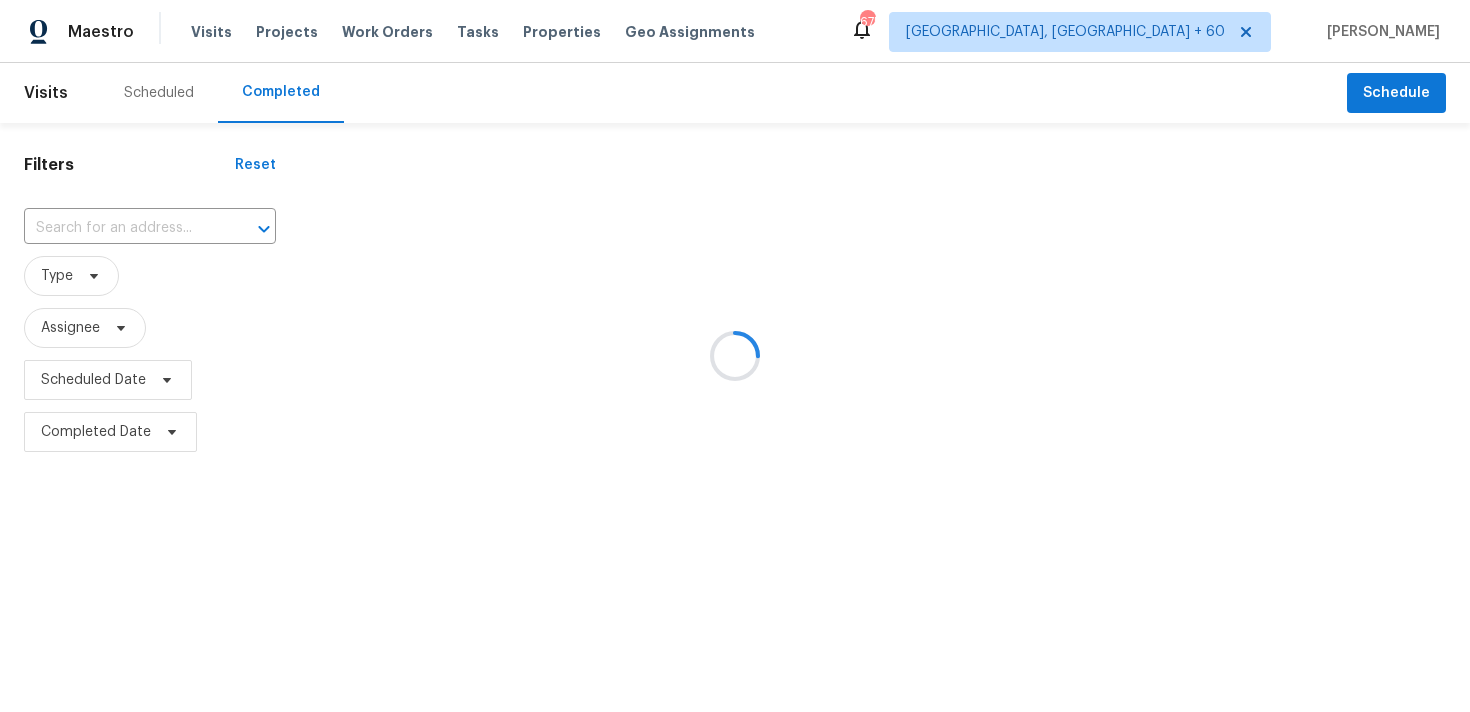 click at bounding box center (735, 356) 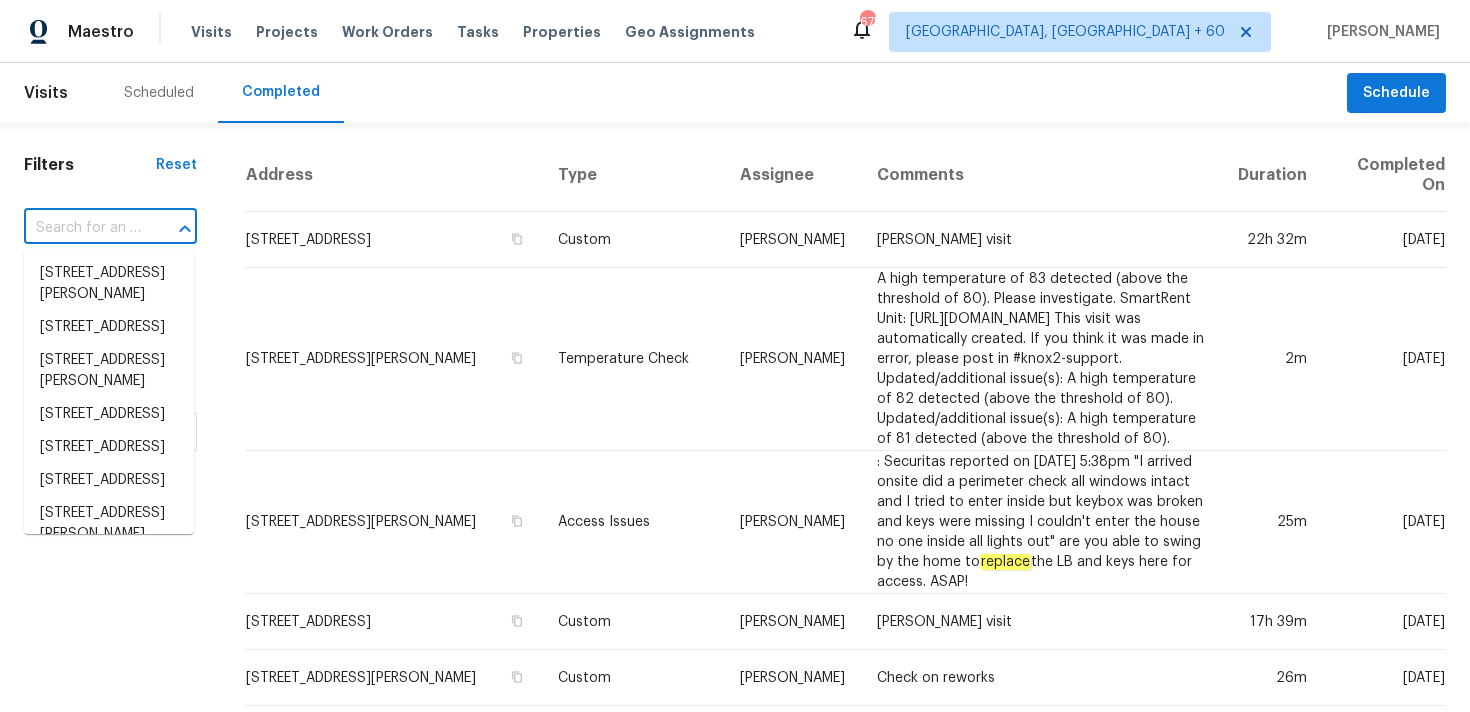 click at bounding box center [82, 228] 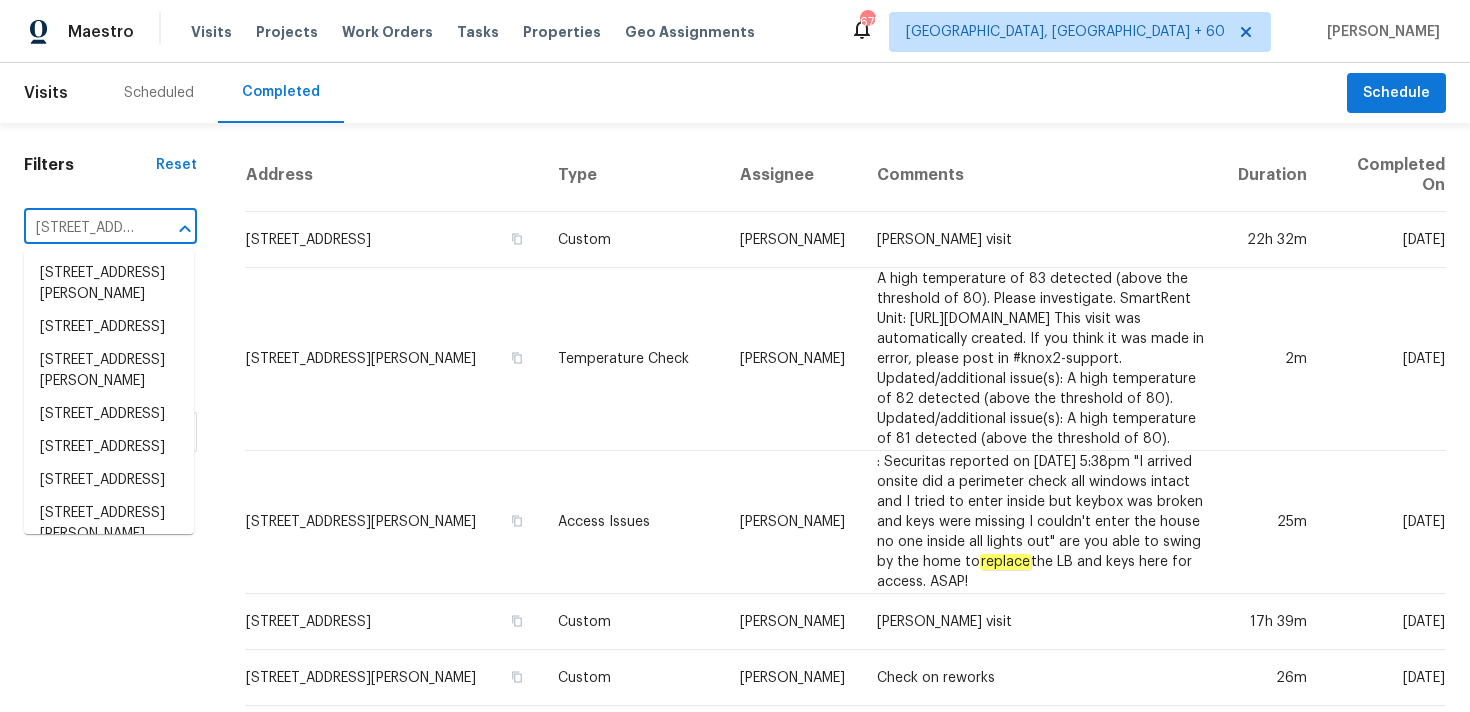 scroll, scrollTop: 0, scrollLeft: 157, axis: horizontal 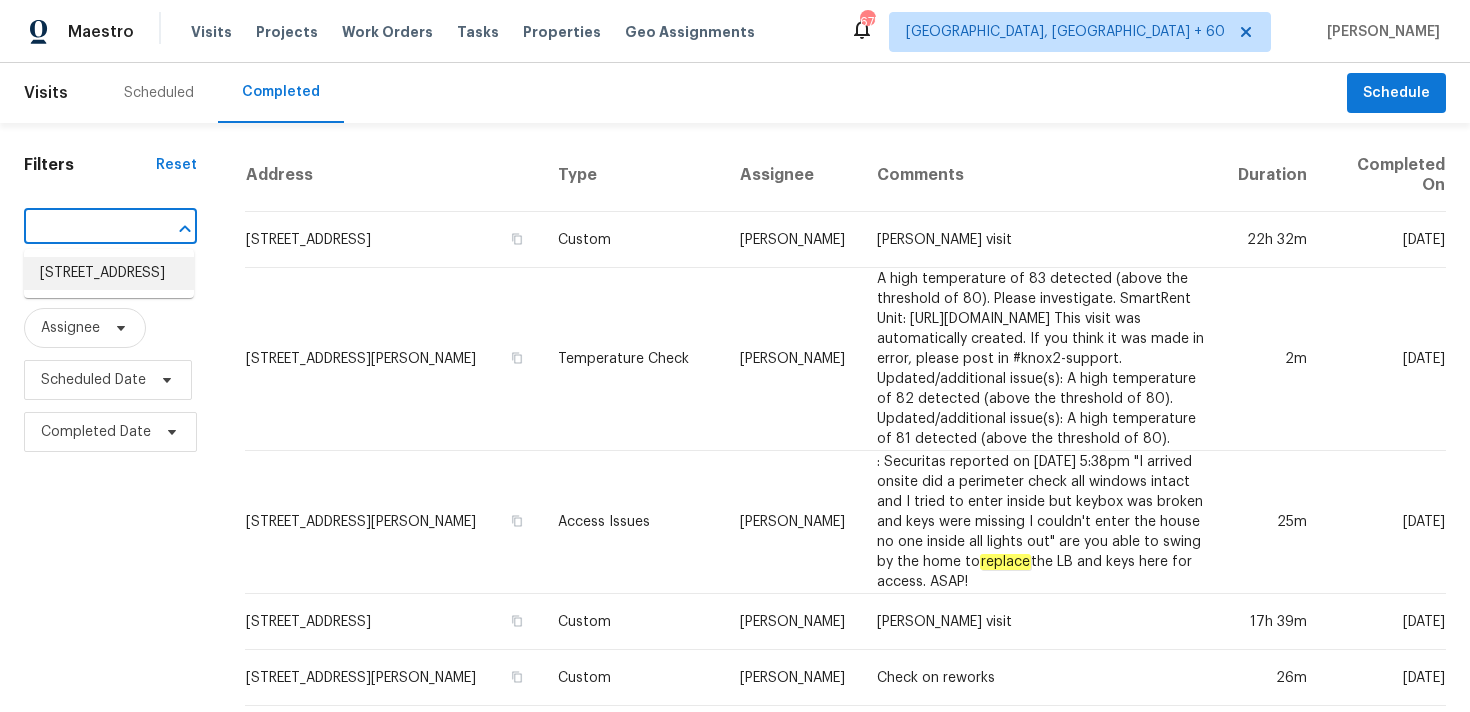 click on "[STREET_ADDRESS]" at bounding box center (109, 273) 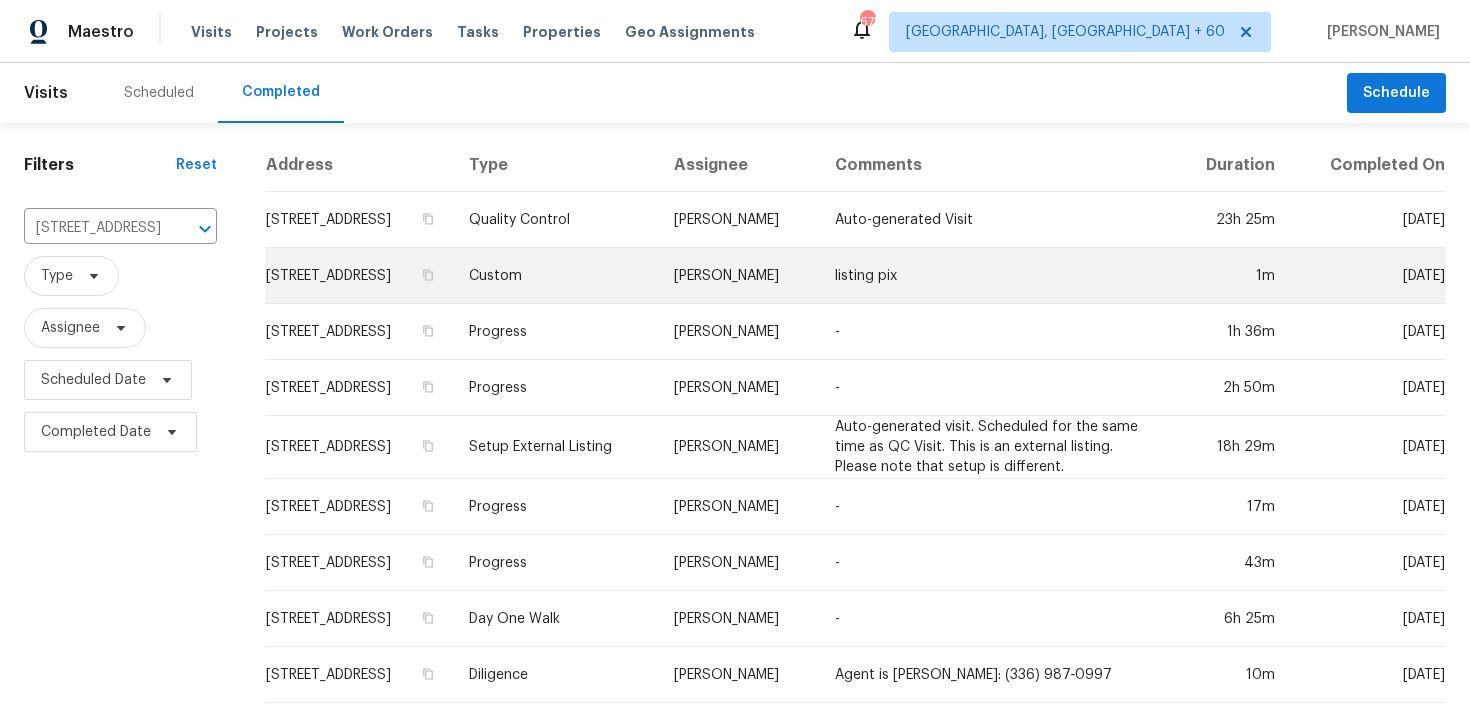 click on "Custom" at bounding box center [555, 276] 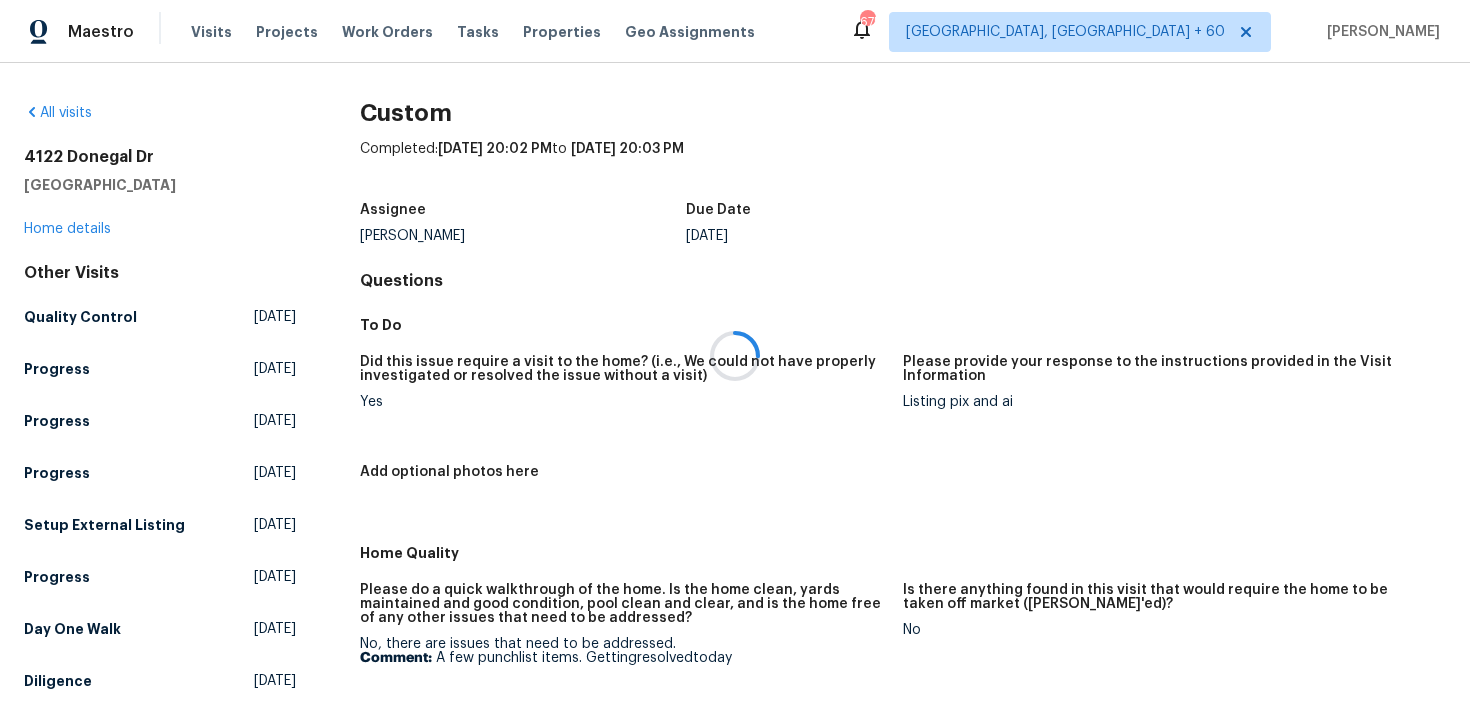 click at bounding box center [735, 356] 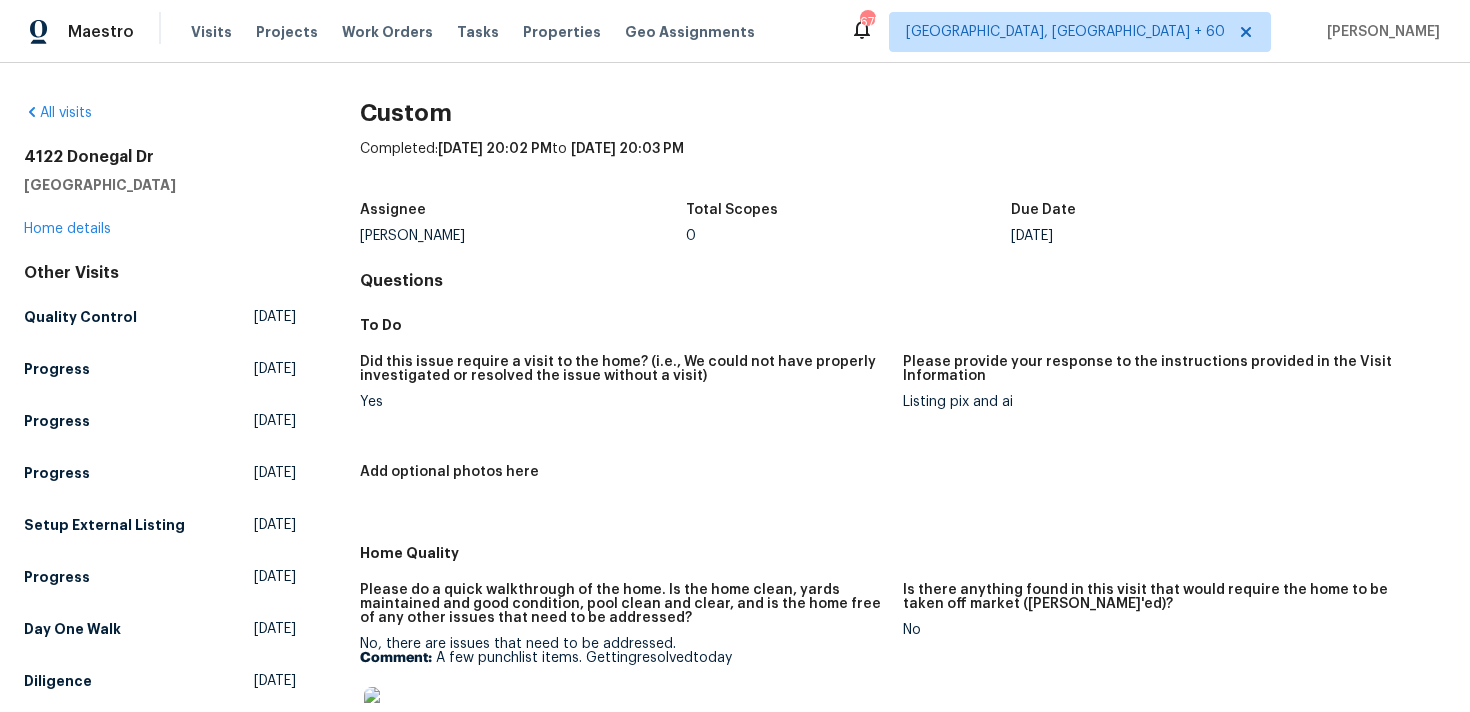 click on "[STREET_ADDRESS][PERSON_NAME] Home details" at bounding box center [160, 193] 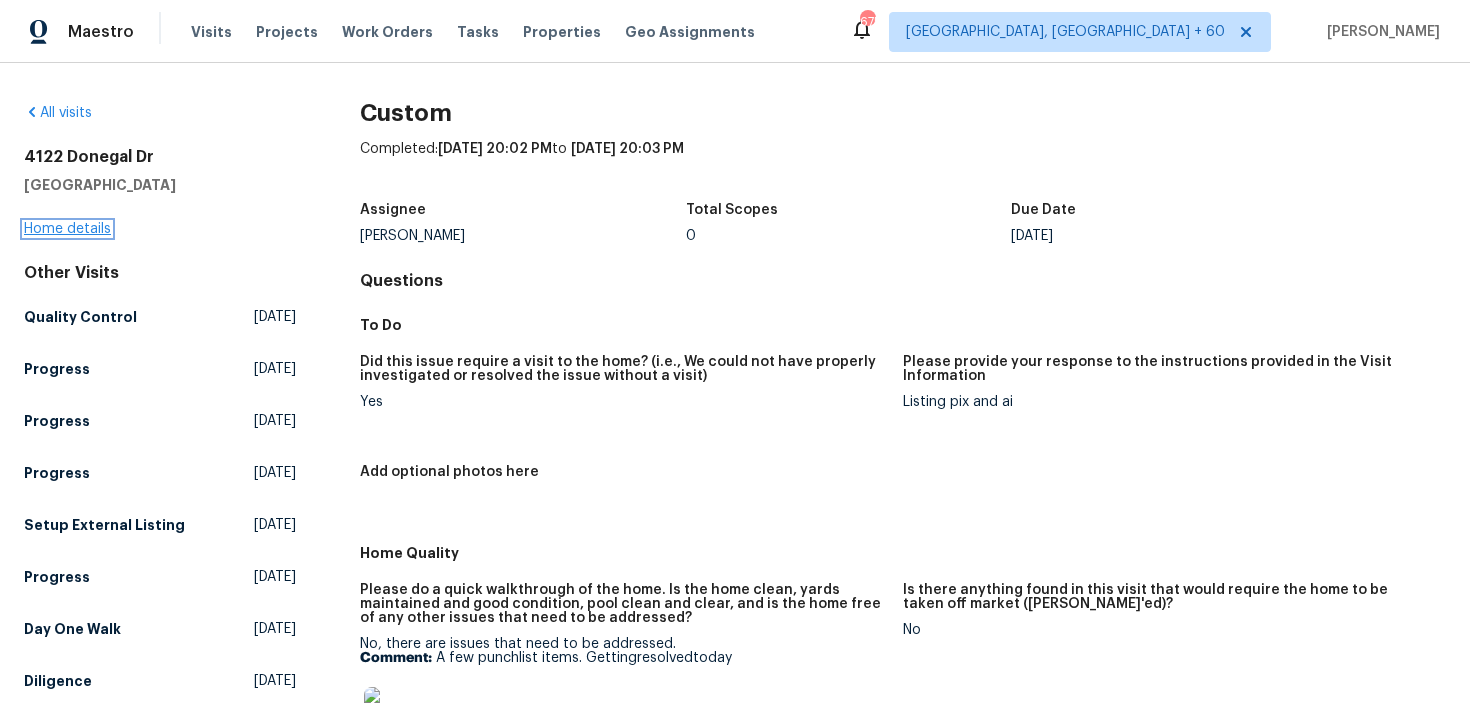 click on "Home details" at bounding box center [67, 229] 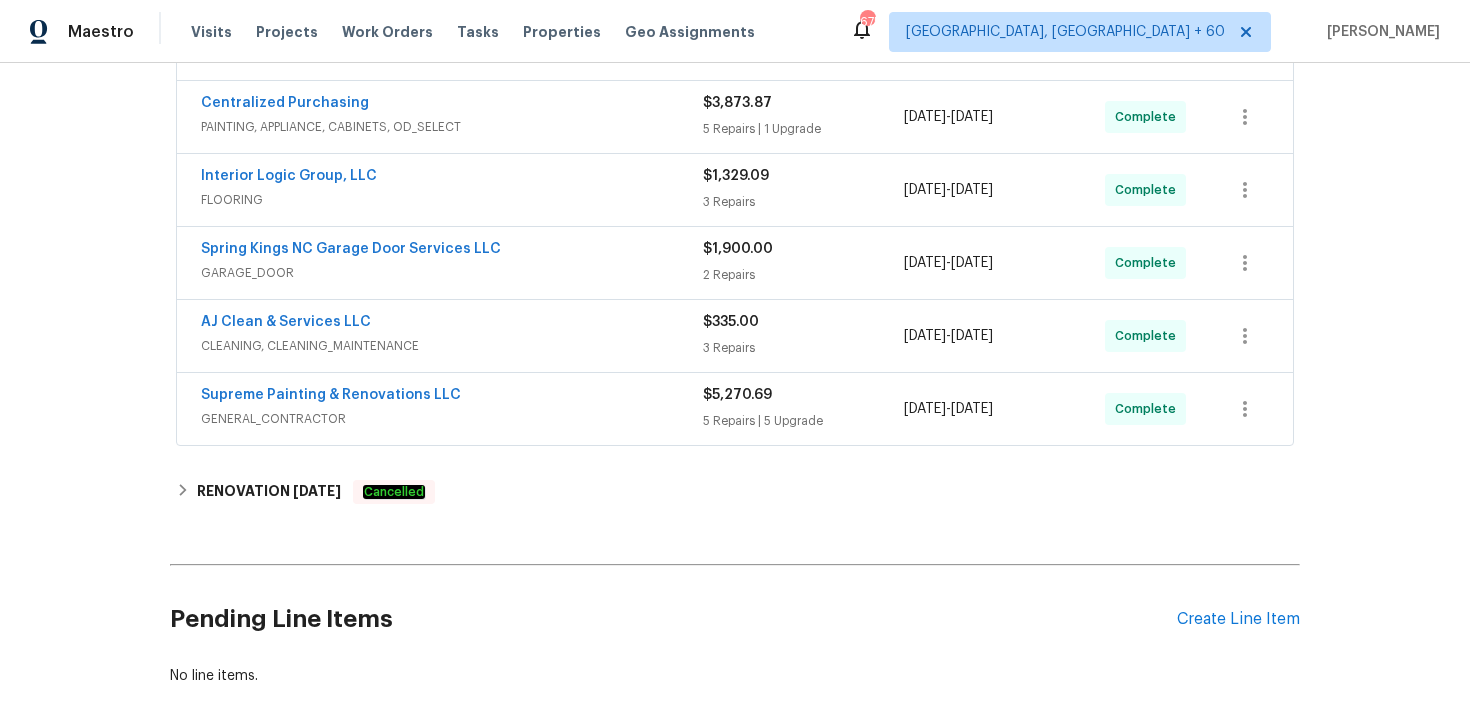 scroll, scrollTop: 624, scrollLeft: 0, axis: vertical 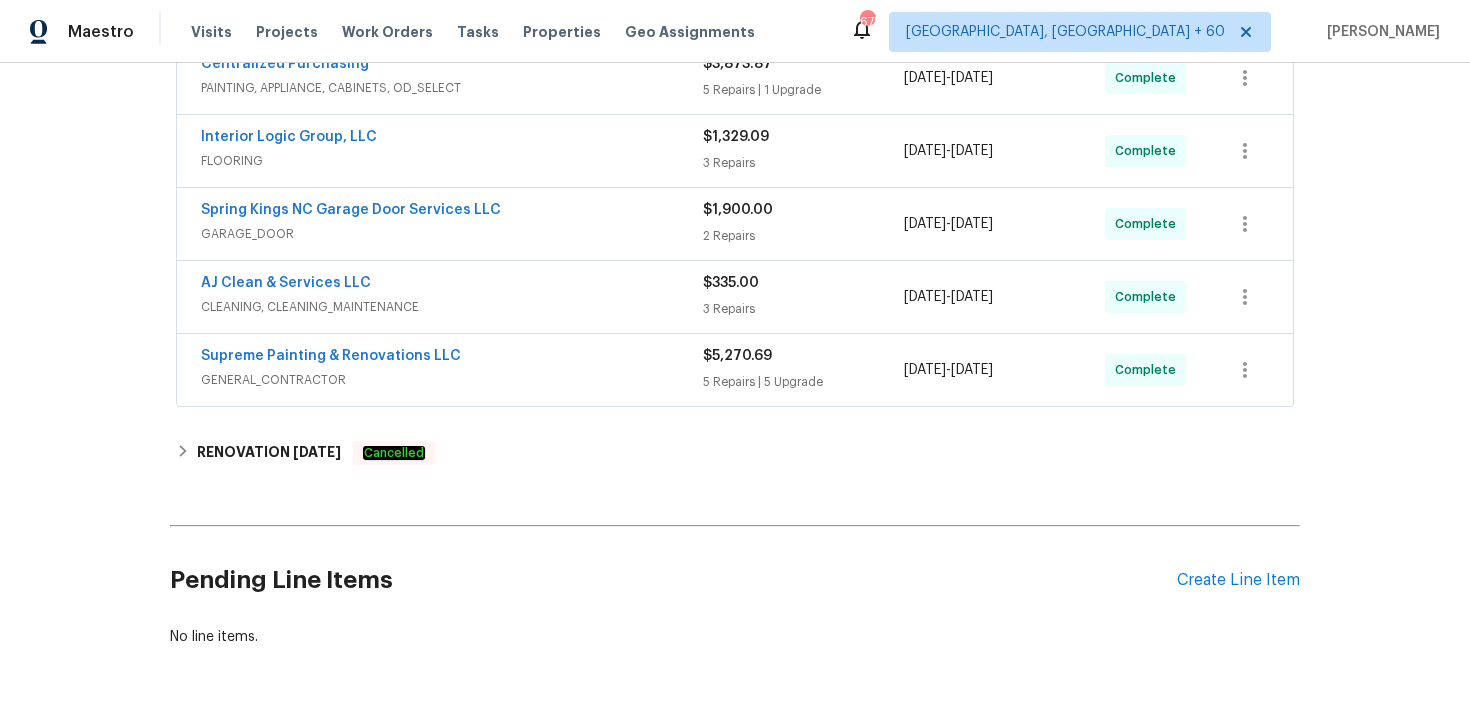 click on "5 Repairs | 5 Upgrade" at bounding box center (803, 382) 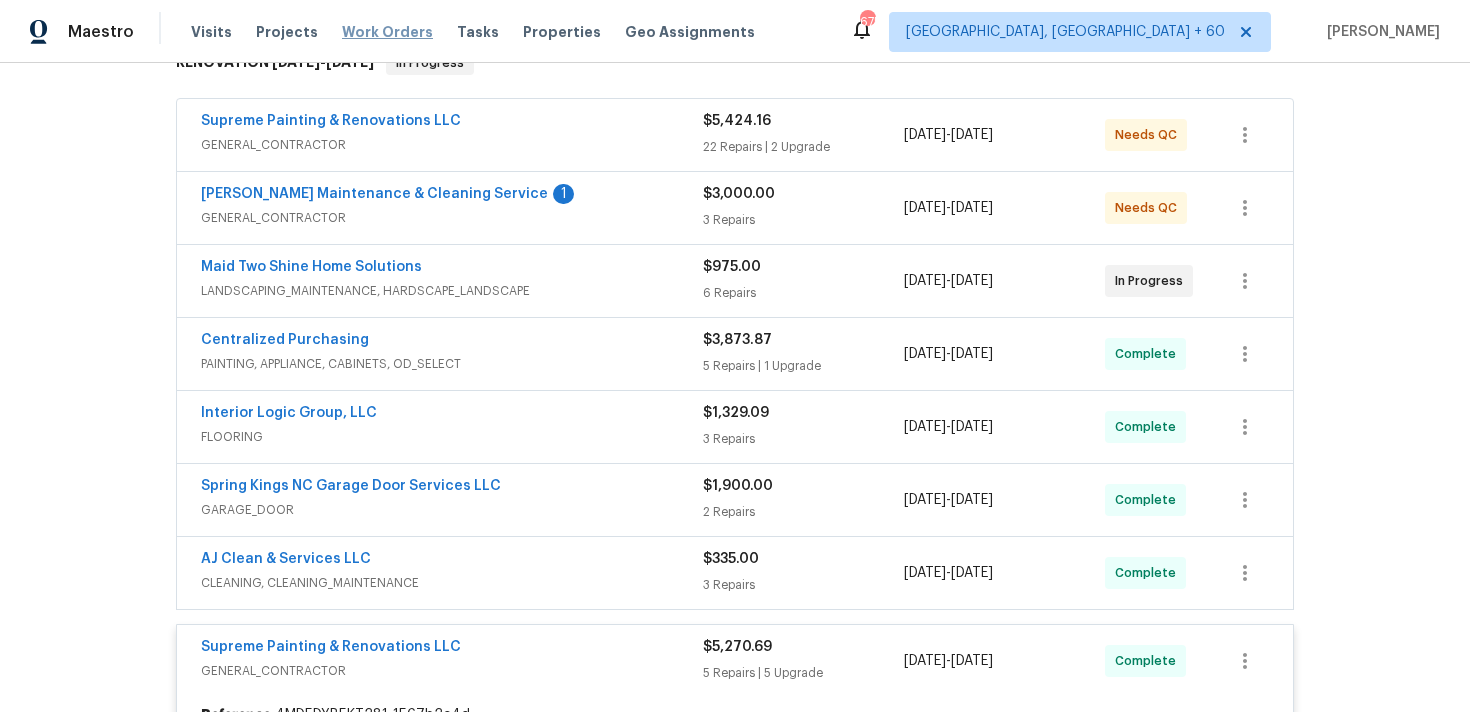 scroll, scrollTop: 0, scrollLeft: 0, axis: both 